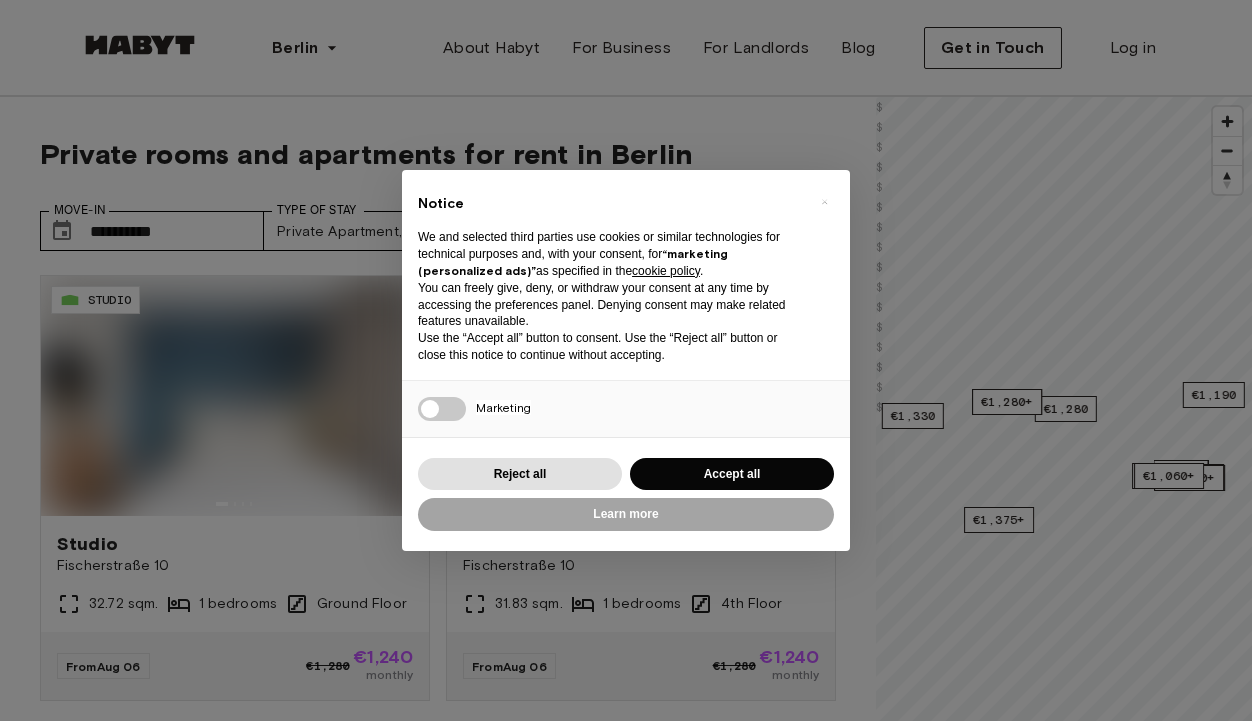 scroll, scrollTop: 0, scrollLeft: 0, axis: both 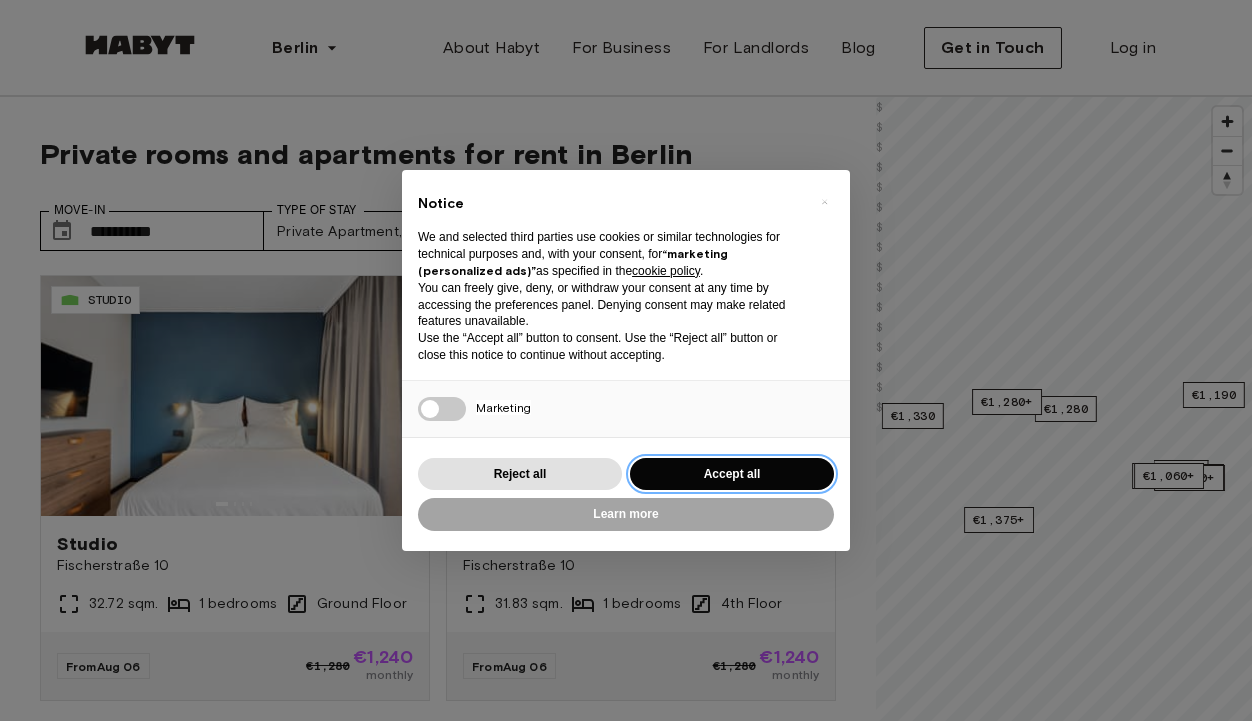 click on "Accept all" at bounding box center (732, 474) 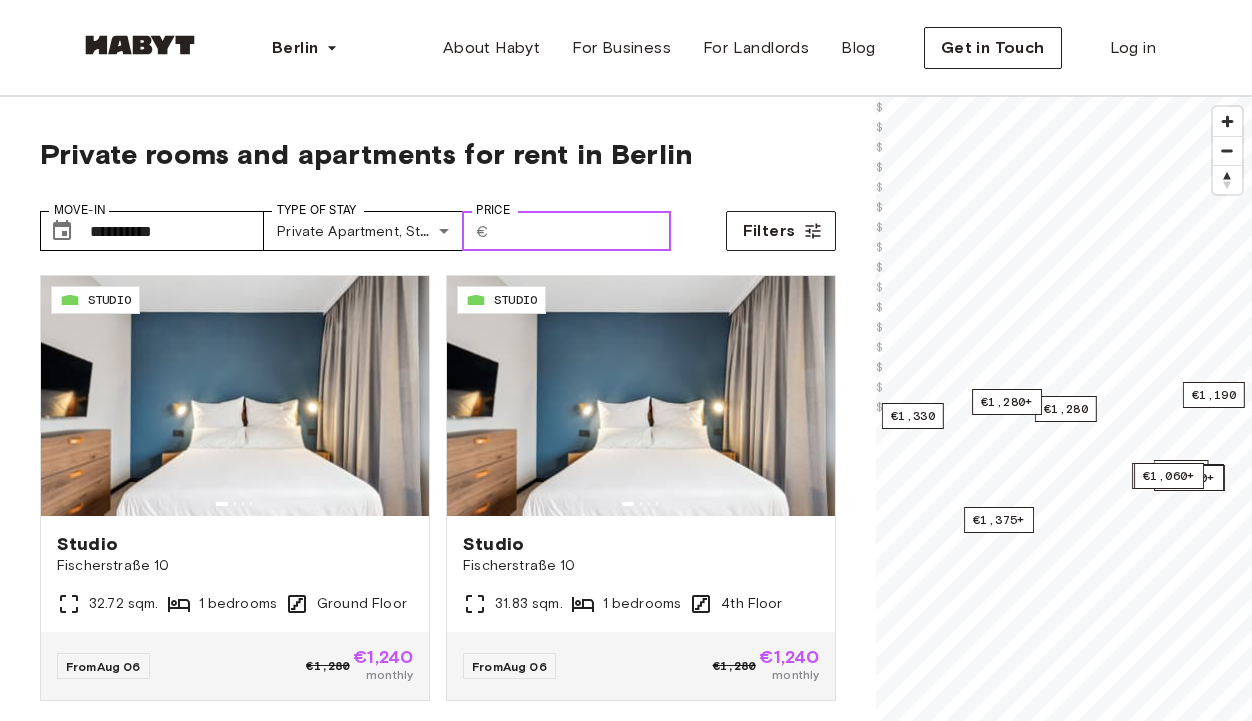 click on "Price" at bounding box center [584, 231] 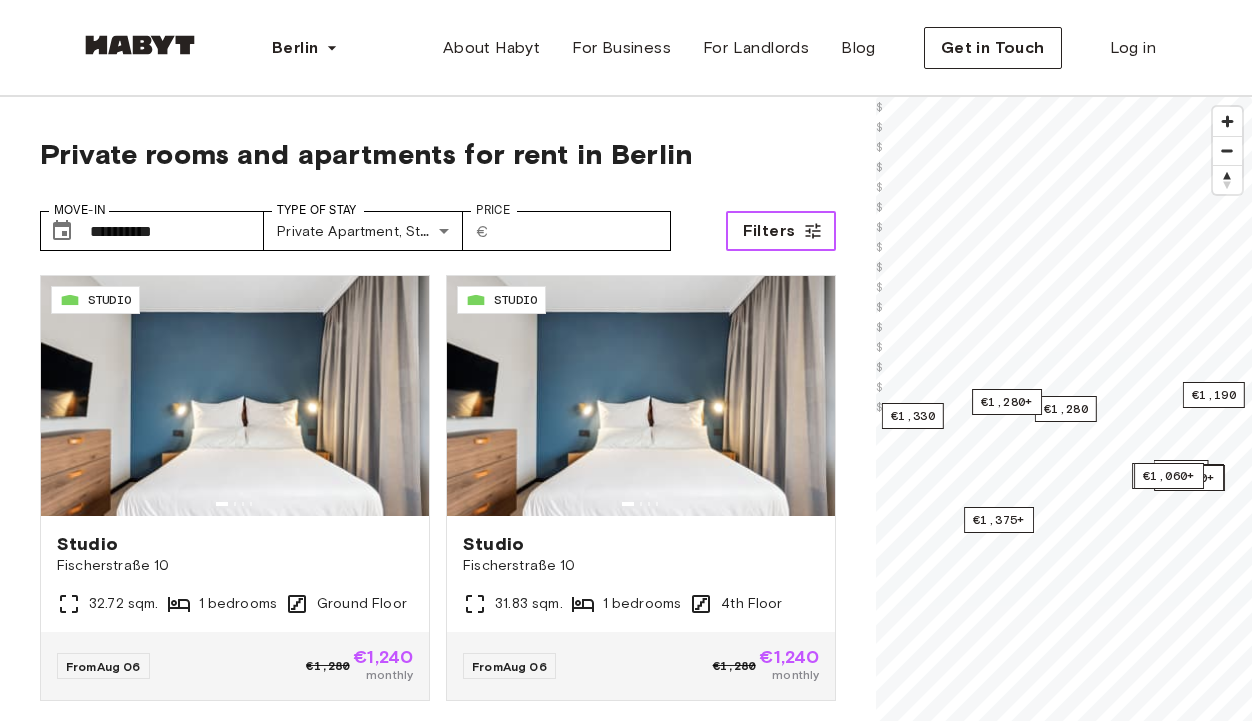 click on "Filters" at bounding box center [781, 231] 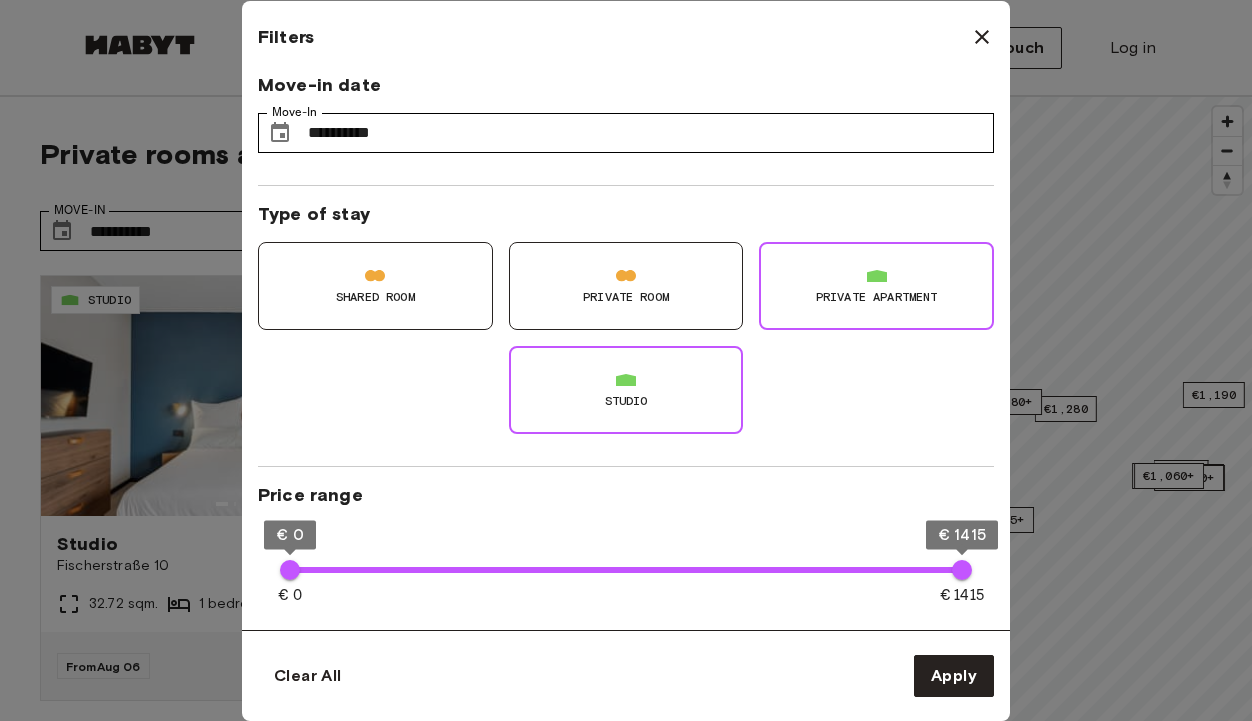 type on "***" 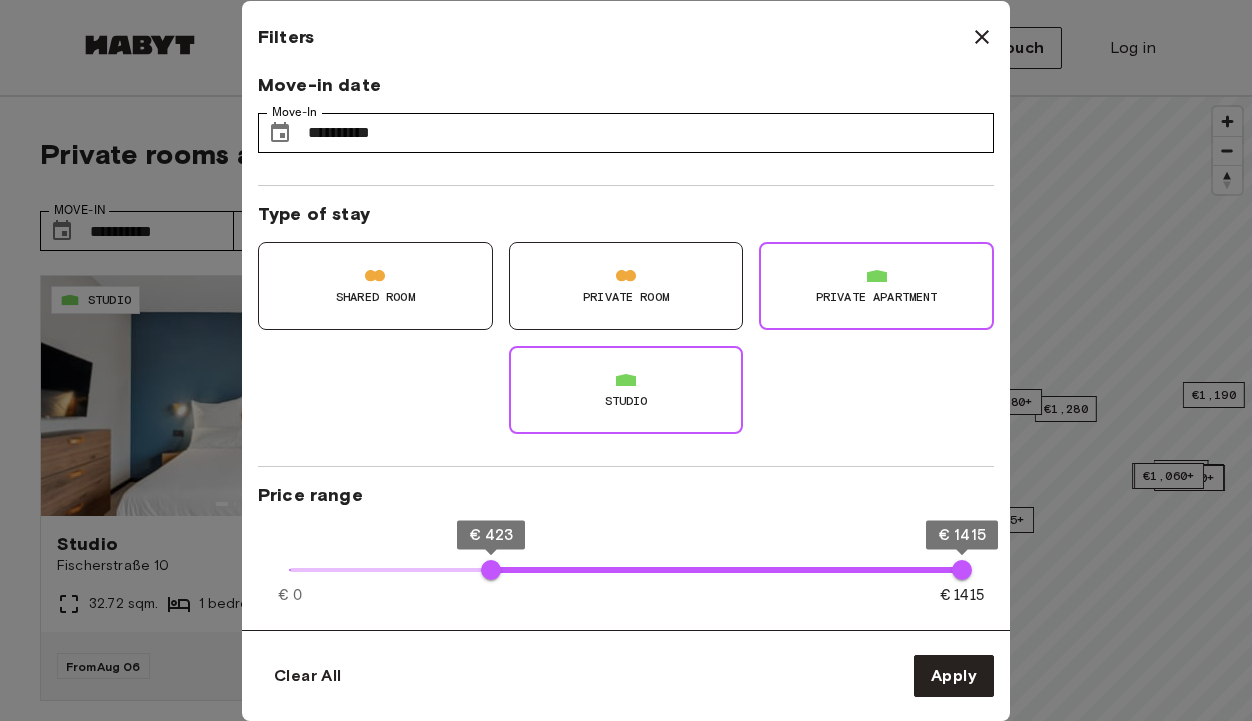 type on "**" 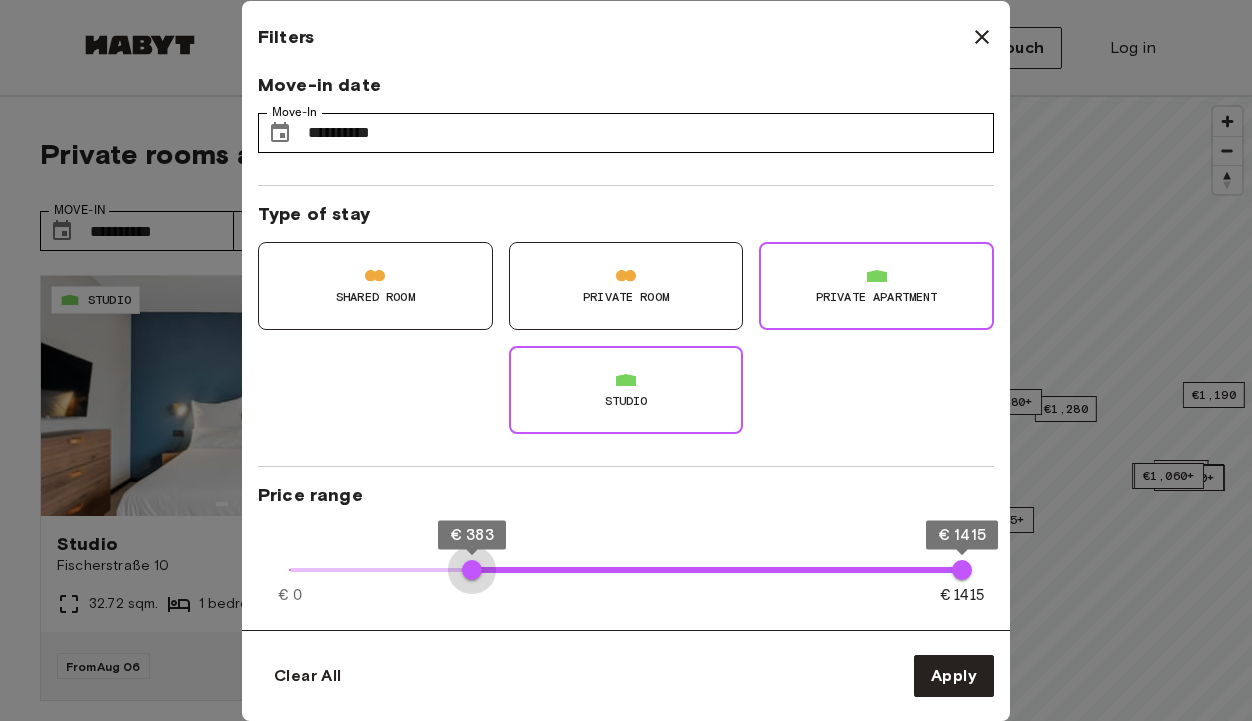 type on "*" 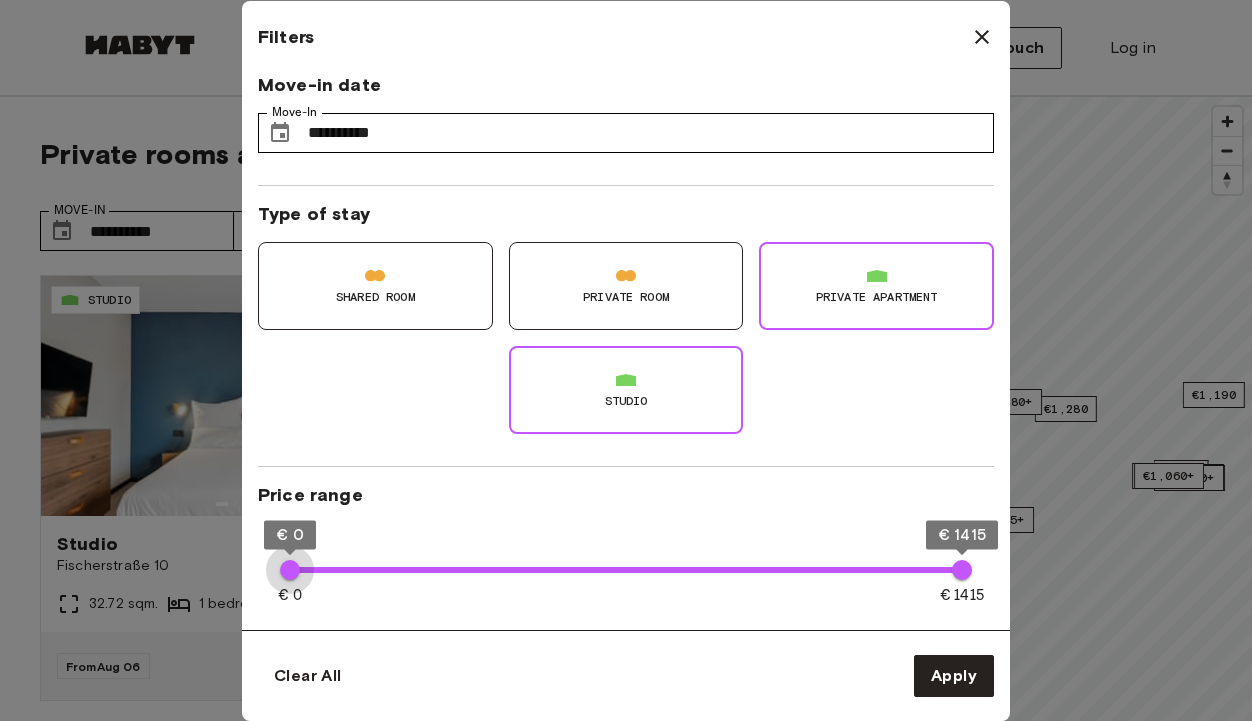 drag, startPoint x: 491, startPoint y: 569, endPoint x: 276, endPoint y: 572, distance: 215.02094 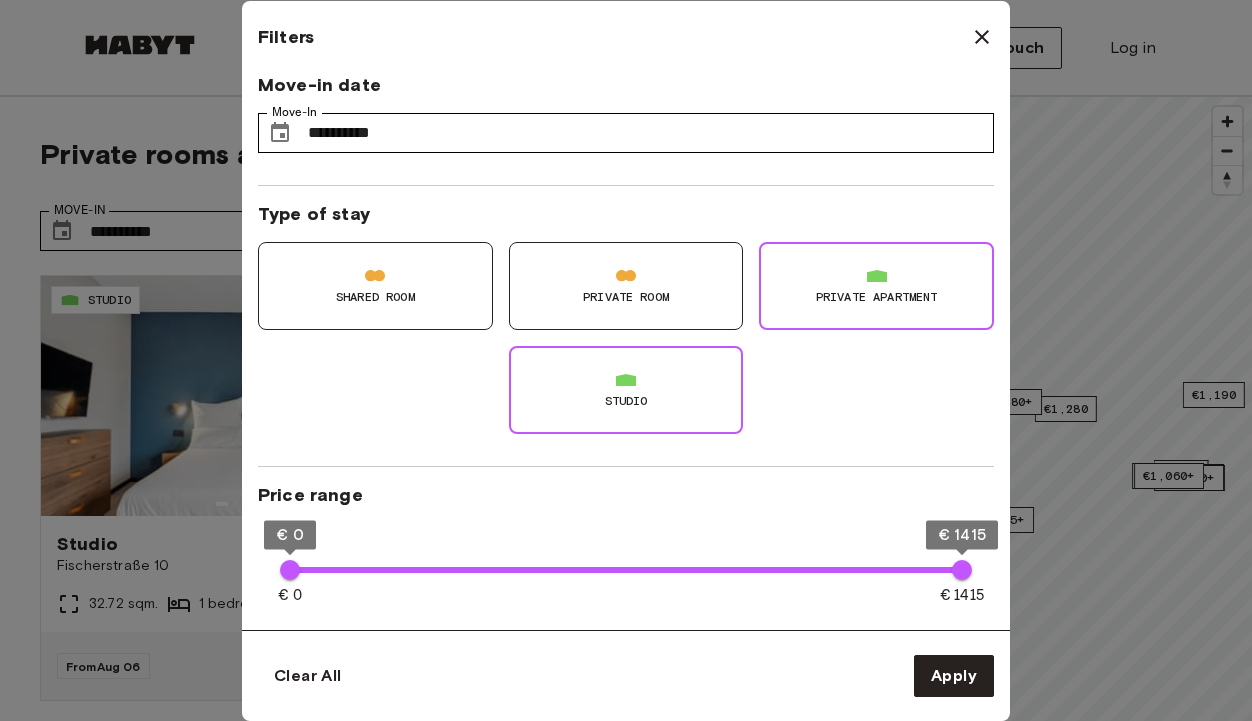 type on "**" 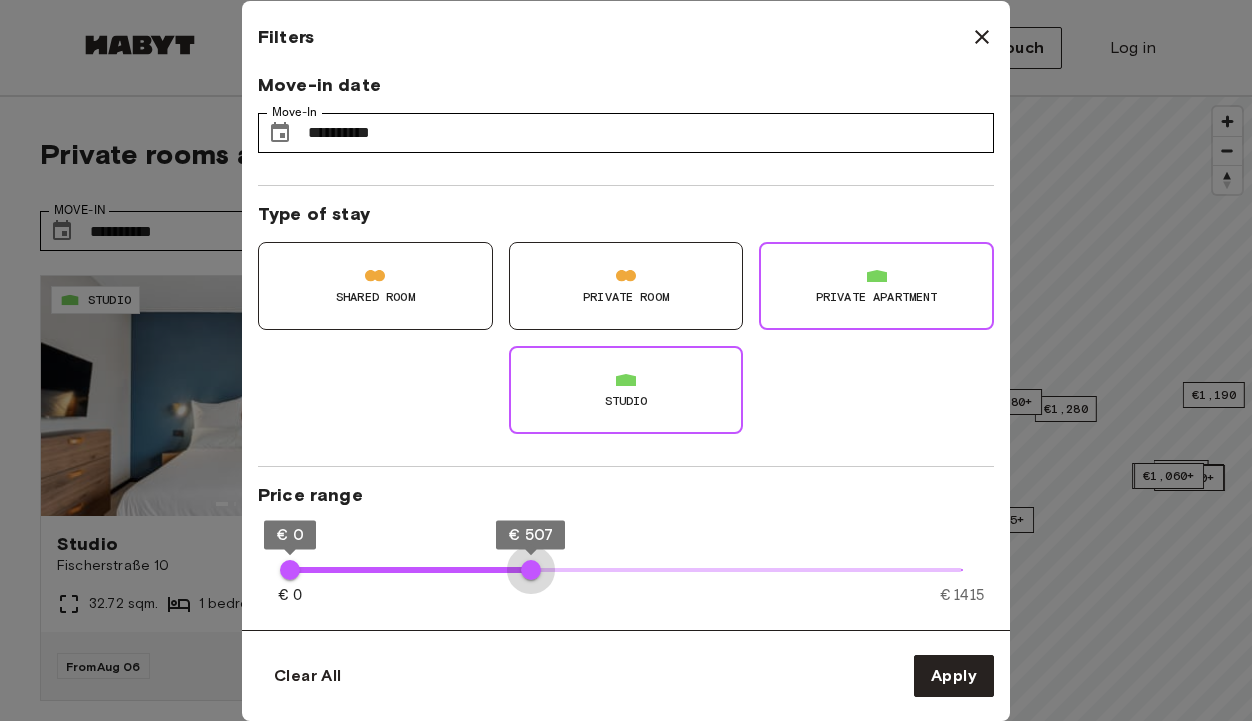 type on "***" 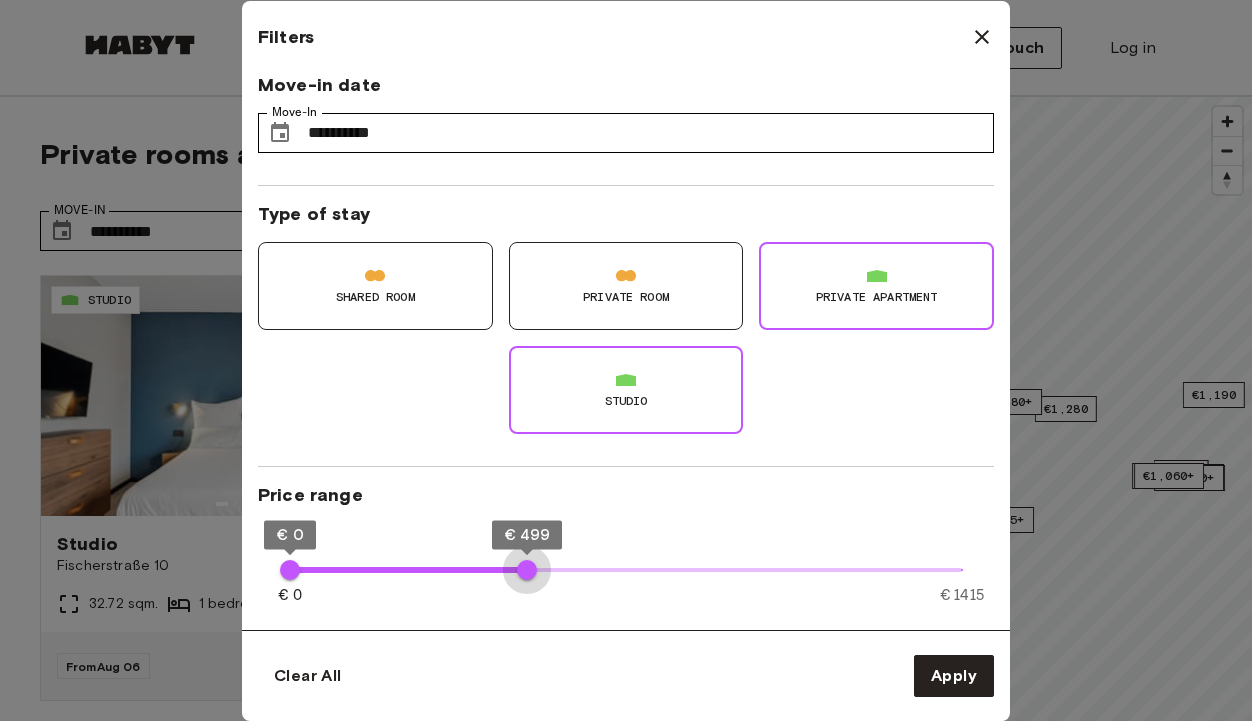 drag, startPoint x: 971, startPoint y: 577, endPoint x: 527, endPoint y: 566, distance: 444.13623 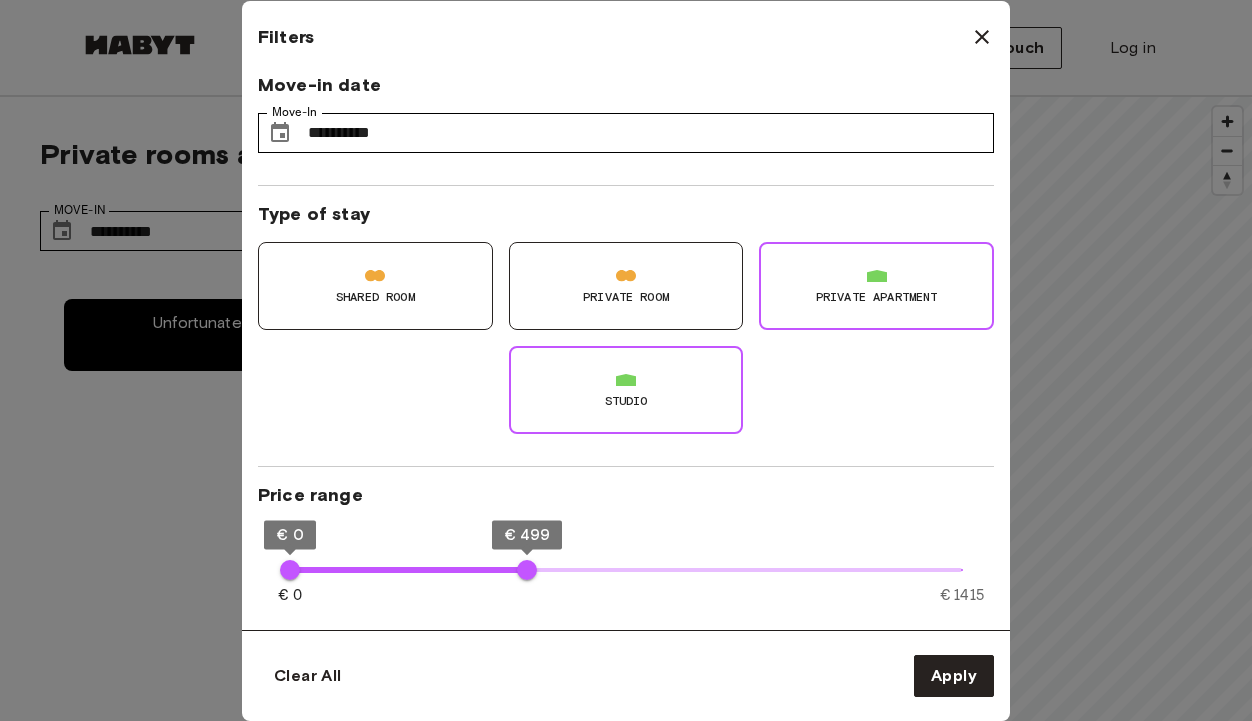 type on "**" 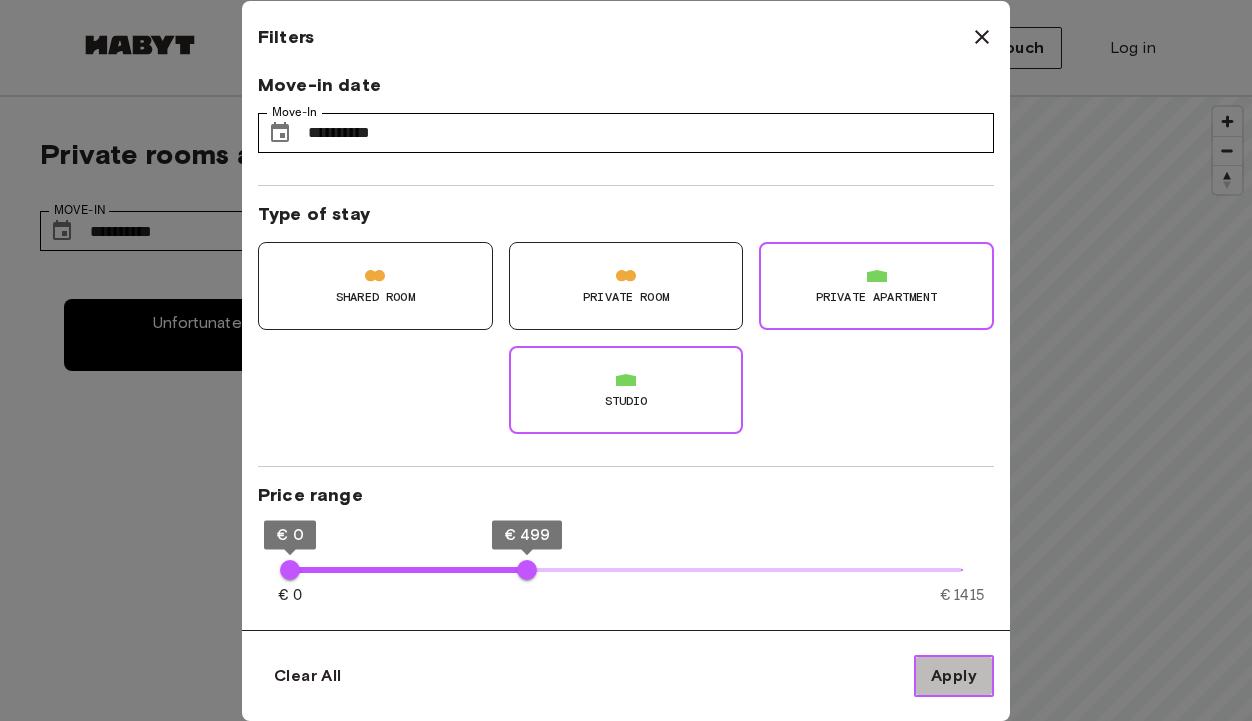 click on "Apply" at bounding box center (954, 676) 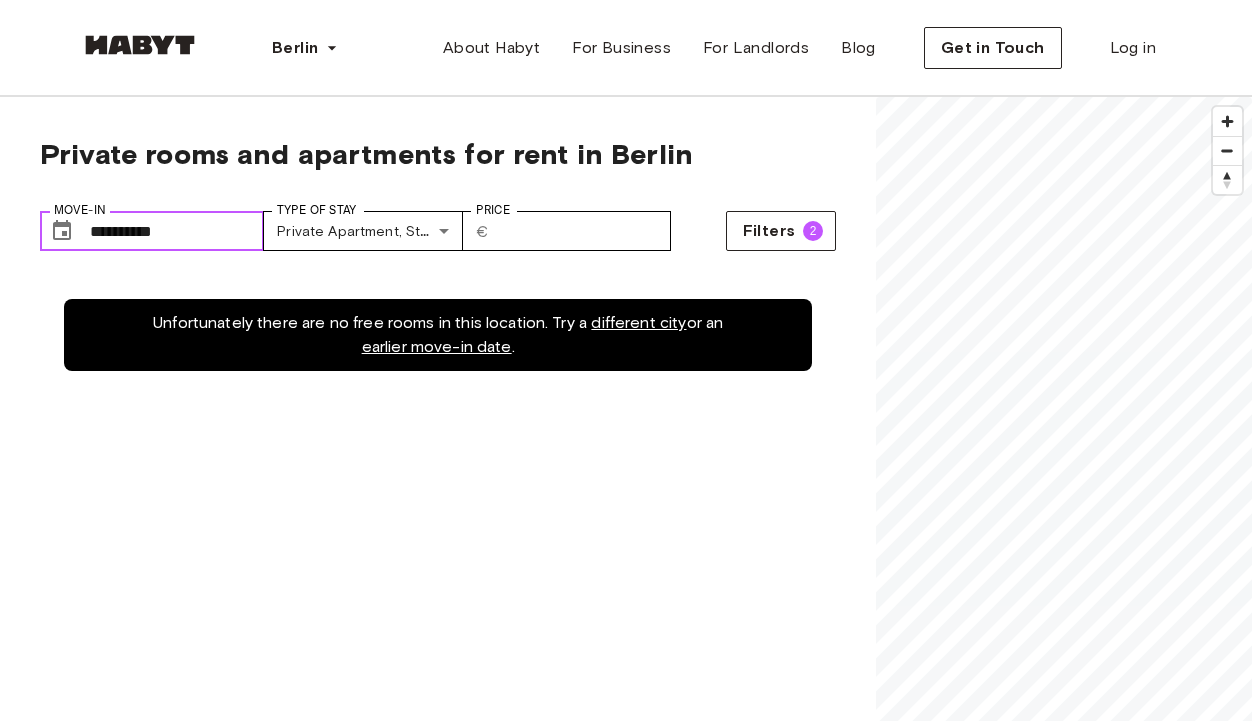 click on "**********" at bounding box center (177, 231) 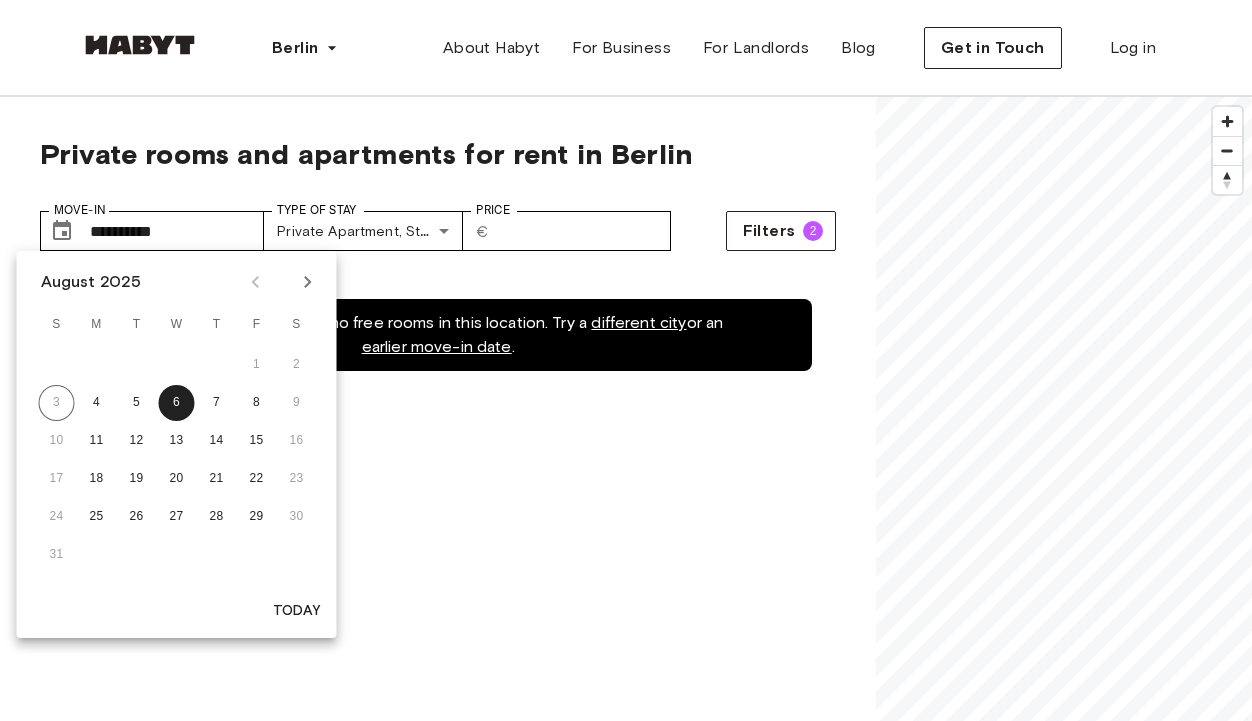 click 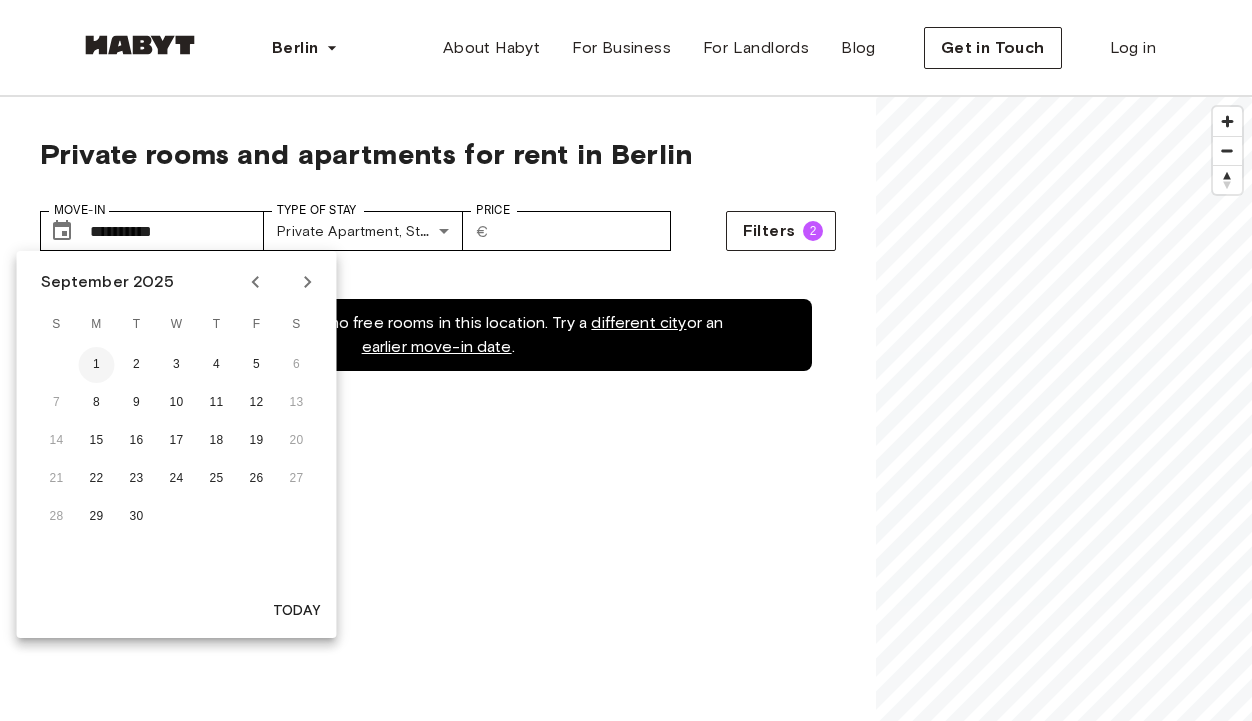 click on "1" at bounding box center (97, 365) 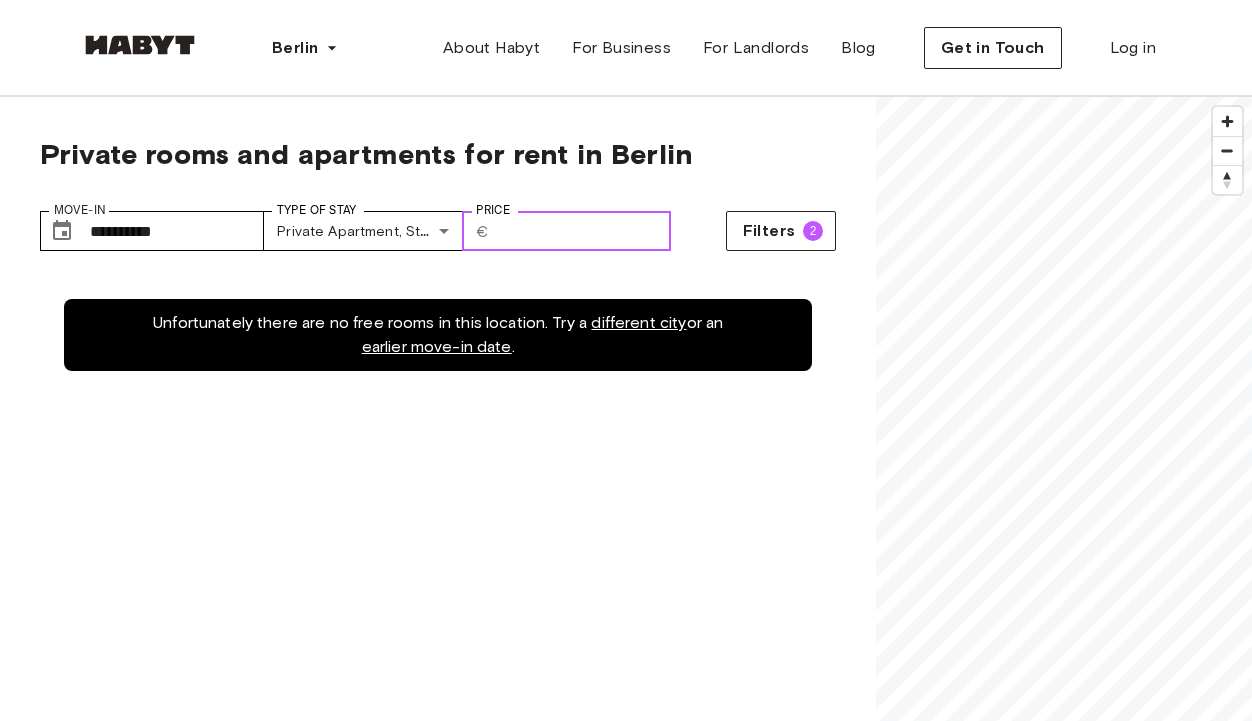 click on "***" at bounding box center (584, 231) 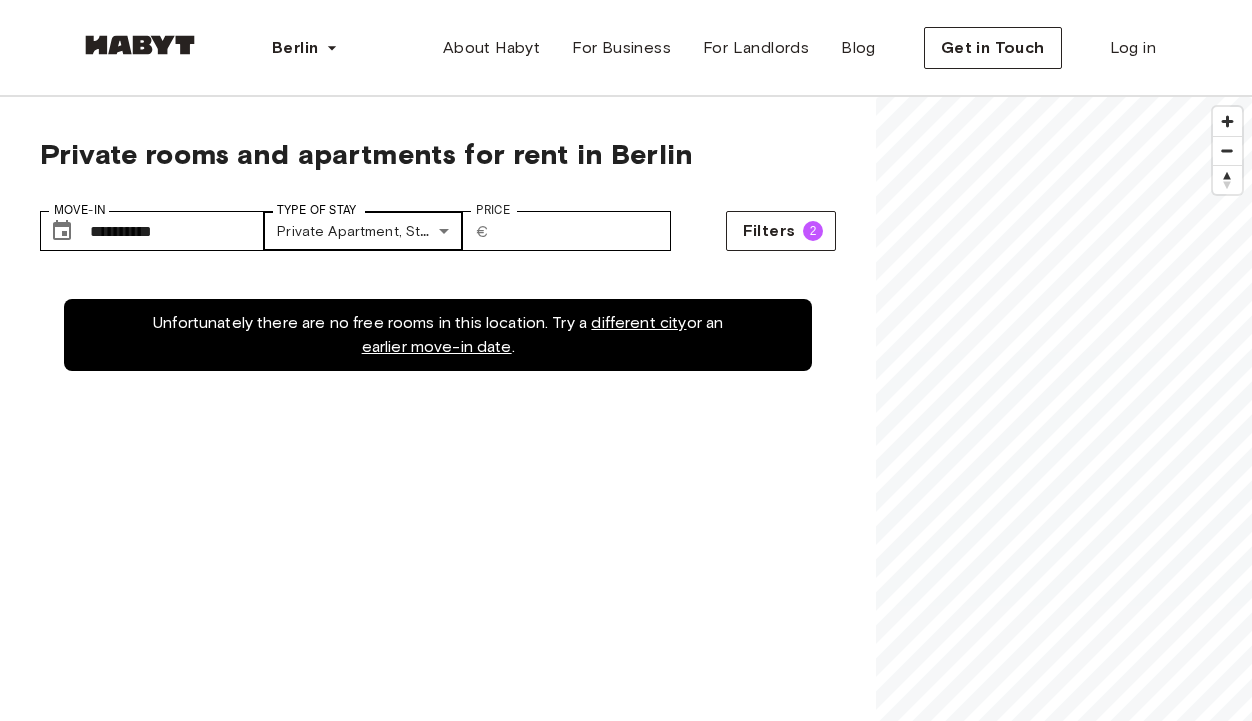 click on "**********" at bounding box center [626, 2475] 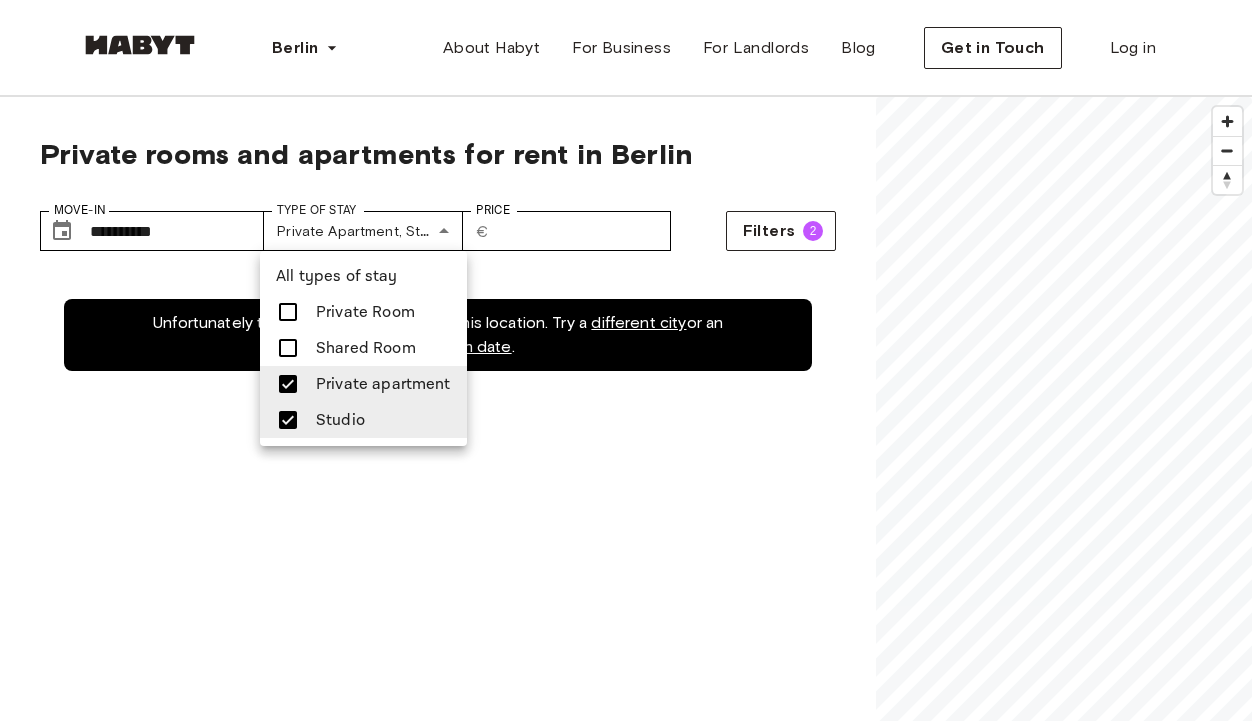 click on "Private Room" at bounding box center (365, 312) 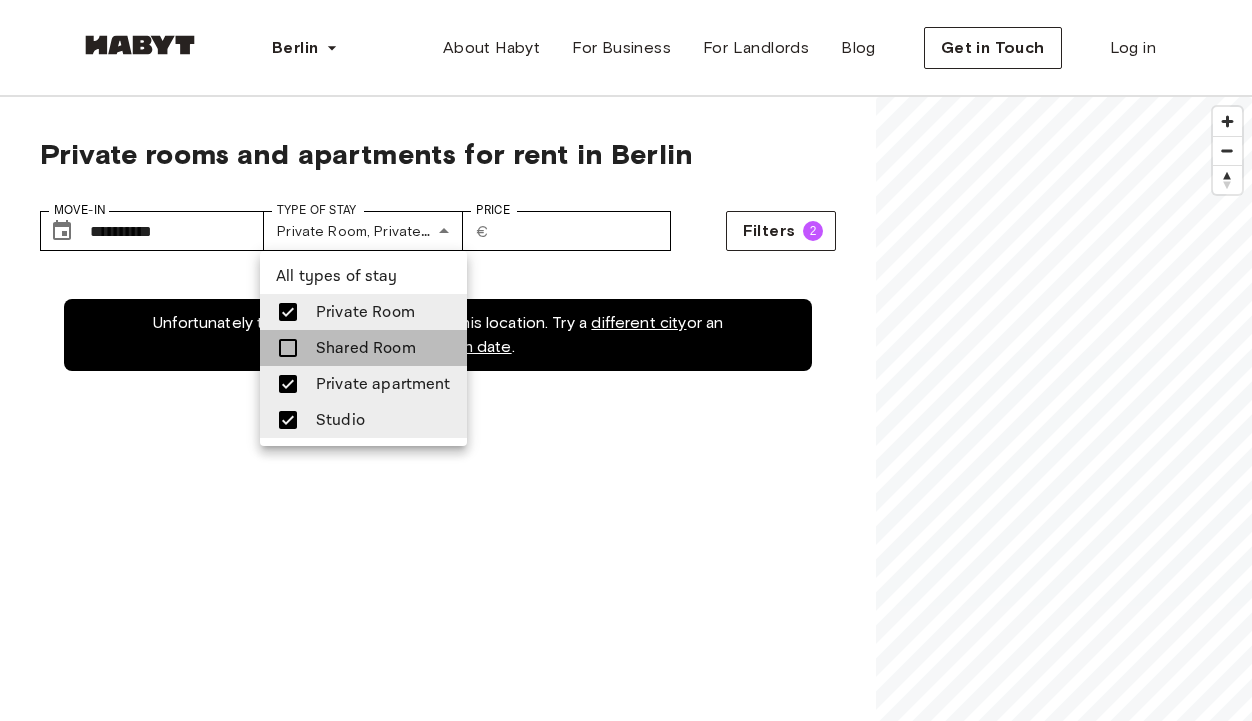 click on "Shared Room" at bounding box center [366, 348] 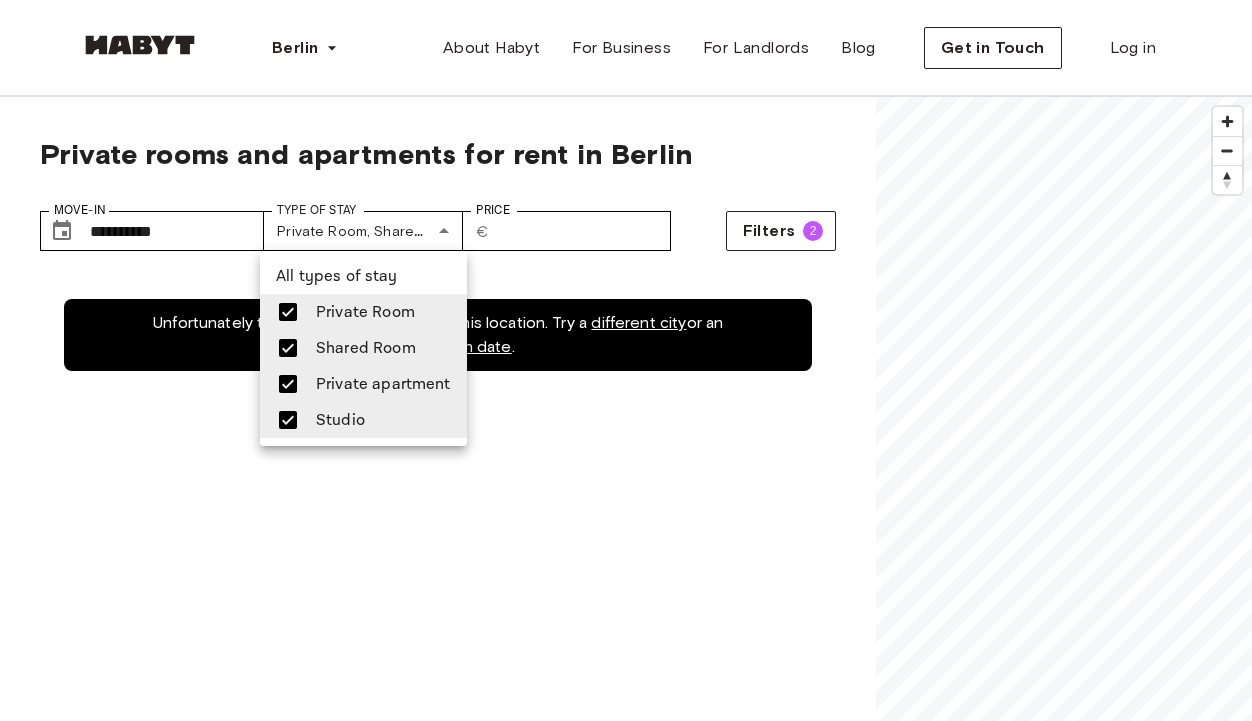 click at bounding box center (626, 360) 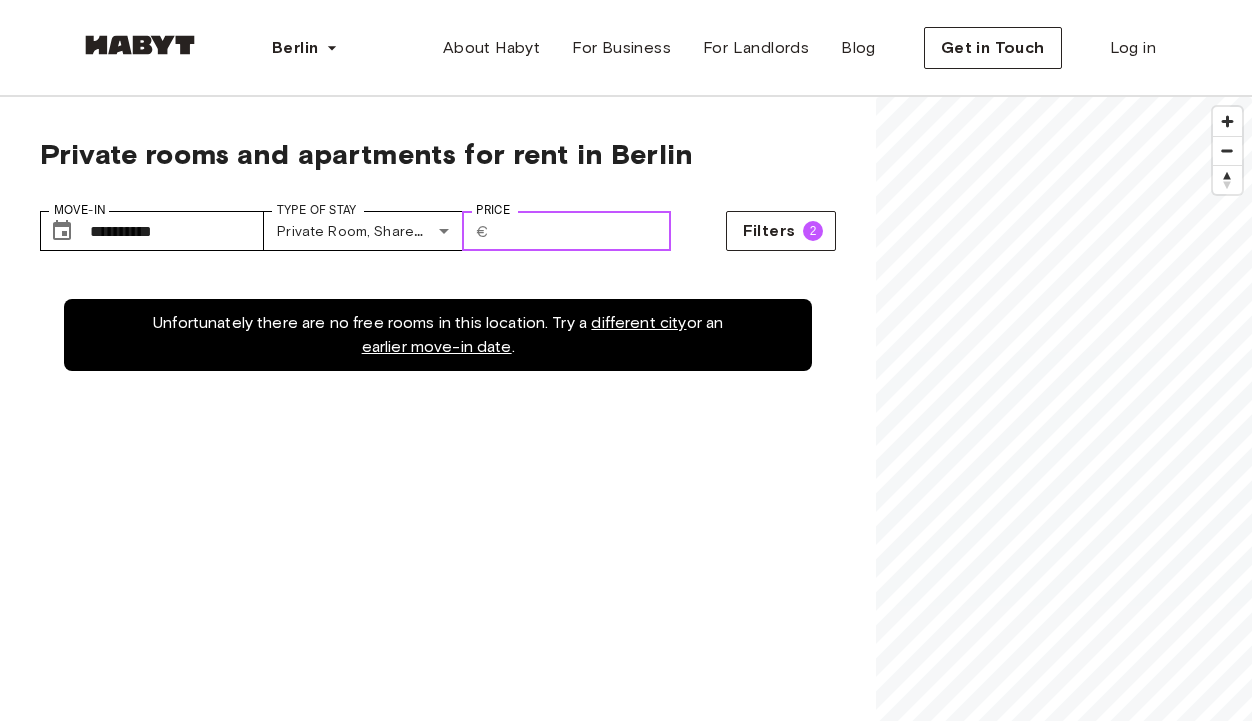 click on "***" at bounding box center [584, 231] 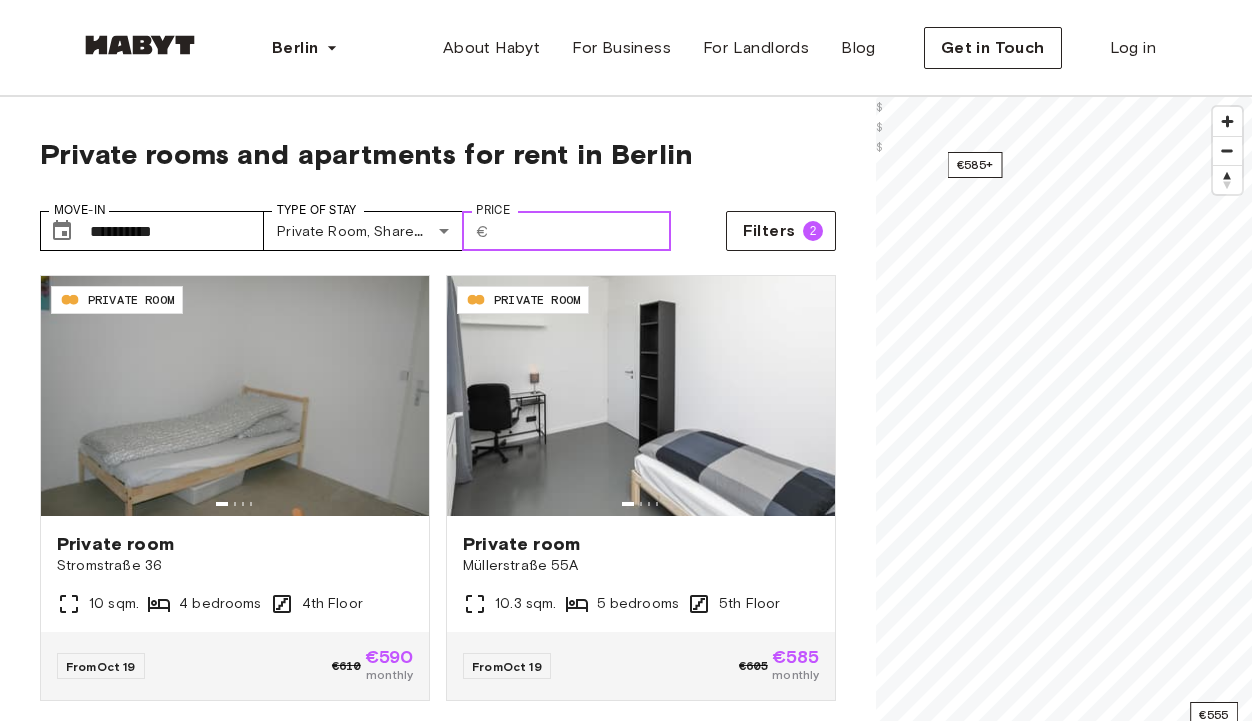 click on "***" at bounding box center [584, 231] 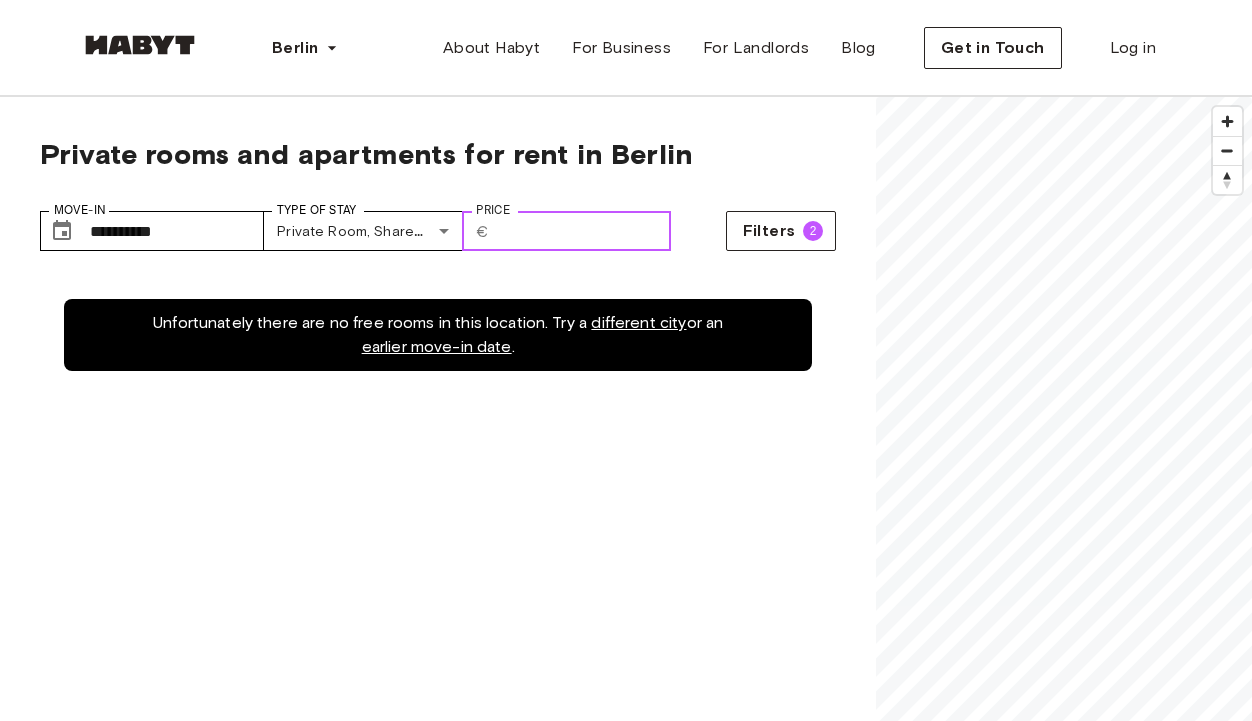 type on "***" 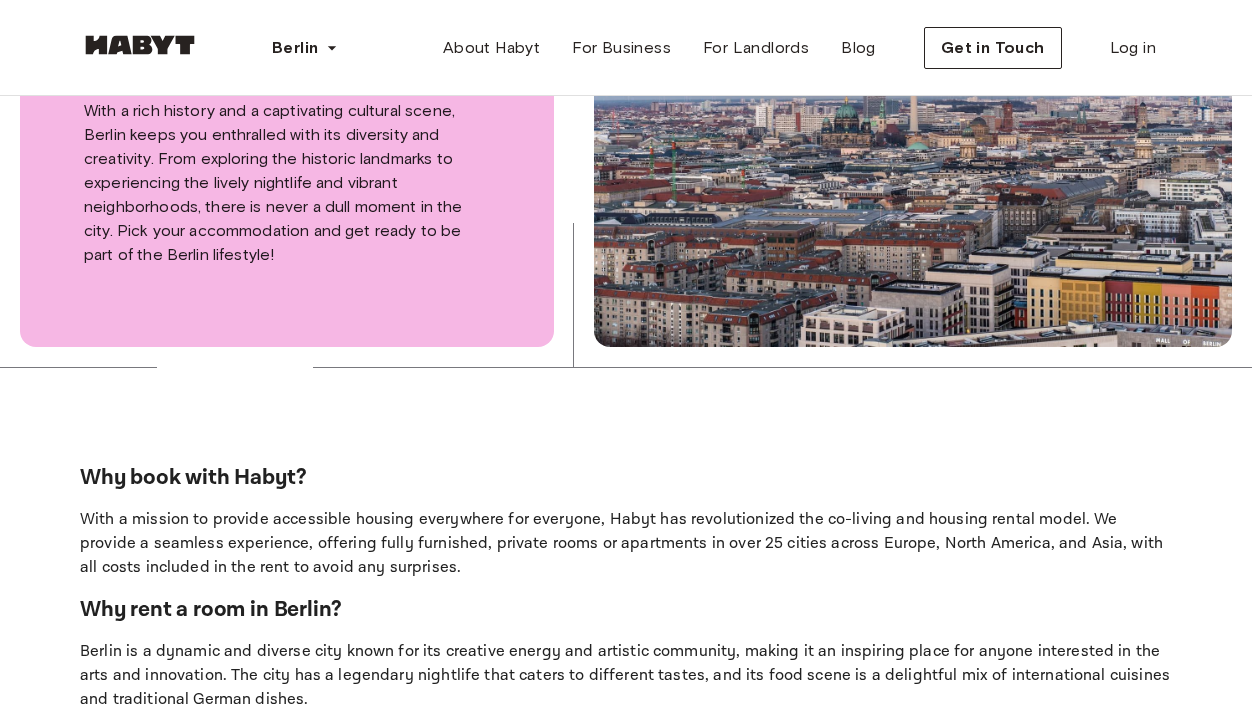 scroll, scrollTop: 1210, scrollLeft: 0, axis: vertical 